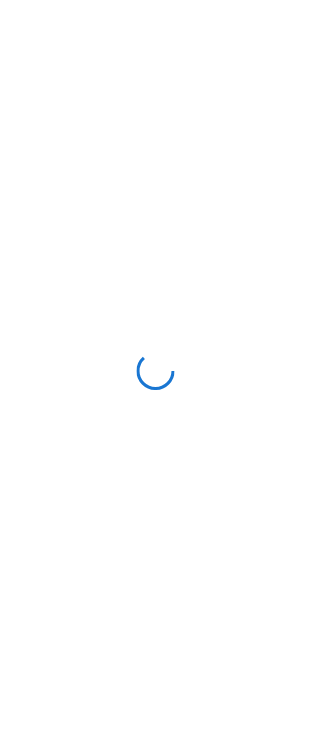scroll, scrollTop: 0, scrollLeft: 0, axis: both 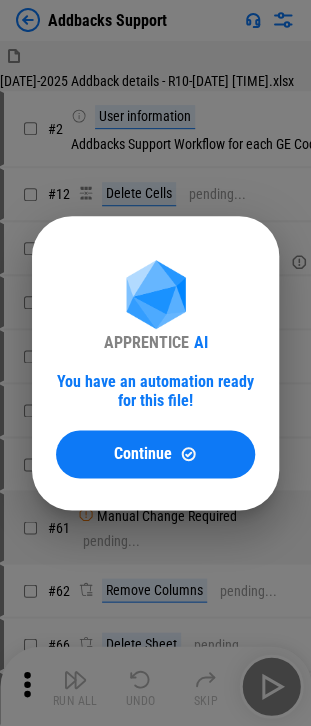 click on "APPRENTICE AI You have an automation ready for this file! Continue" at bounding box center [155, 363] 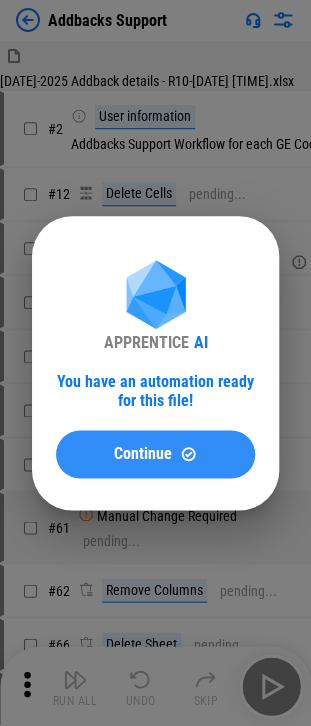 click at bounding box center [188, 453] 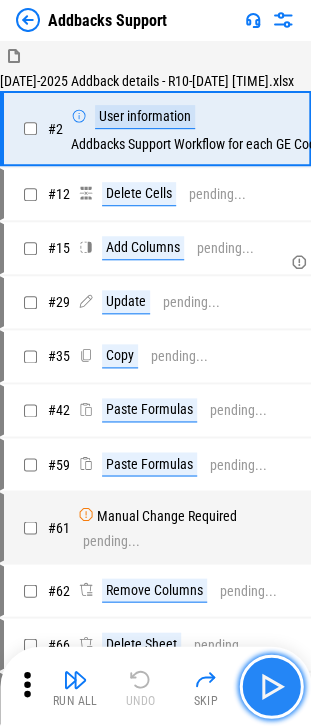 click at bounding box center [271, 686] 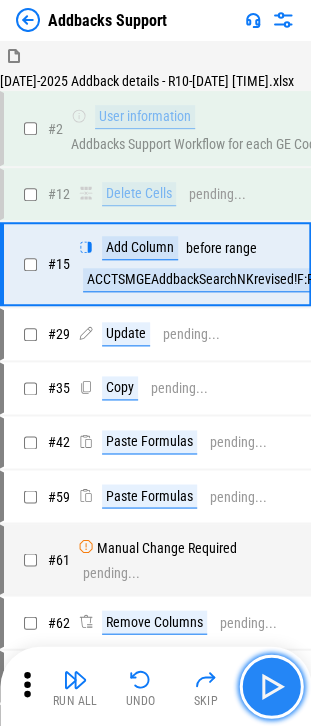 click at bounding box center (271, 686) 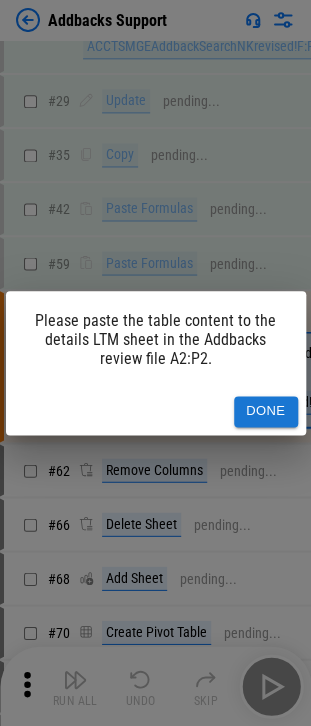 click on "Please paste the table content to the details LTM sheet in the Addbacks review file
A2:P2. Done" at bounding box center (155, 363) 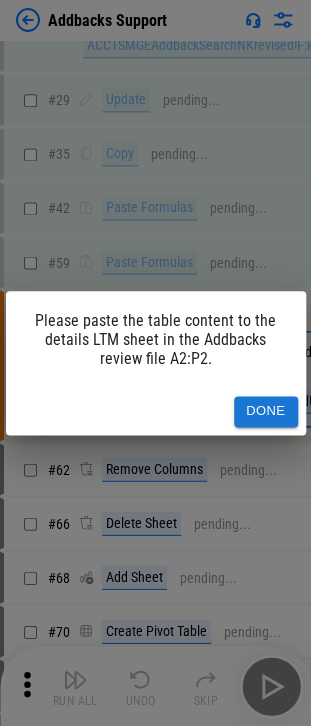 click on "Done" at bounding box center [266, 411] 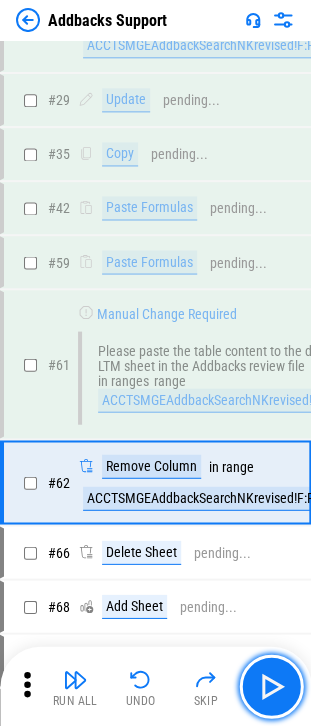 click at bounding box center [271, 686] 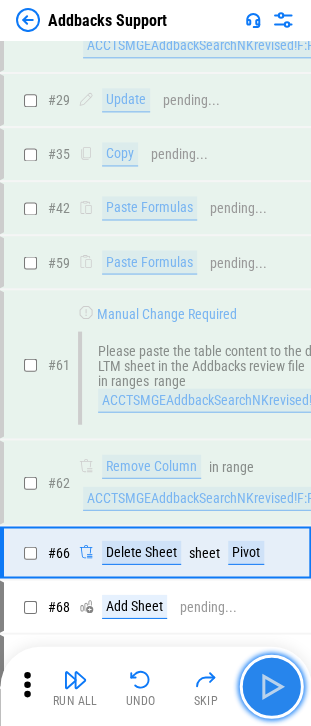 click at bounding box center (271, 686) 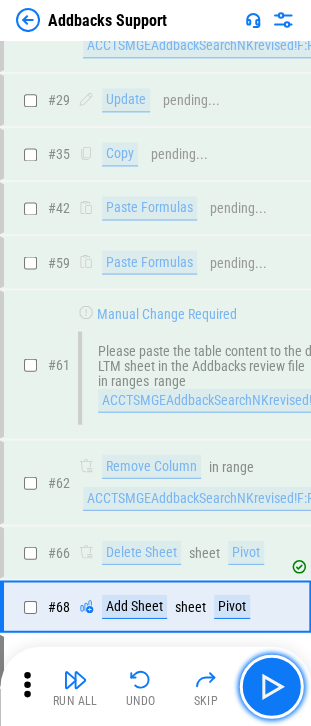 click at bounding box center (271, 686) 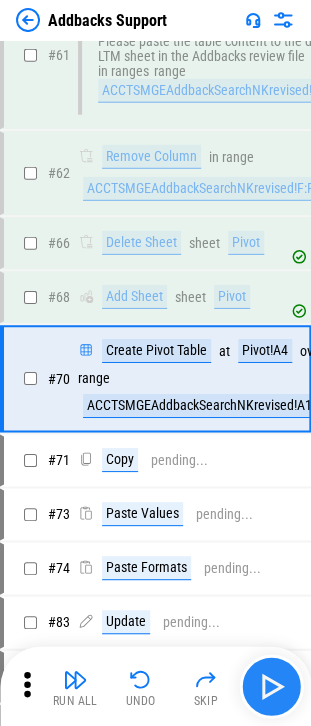 scroll, scrollTop: 554, scrollLeft: 0, axis: vertical 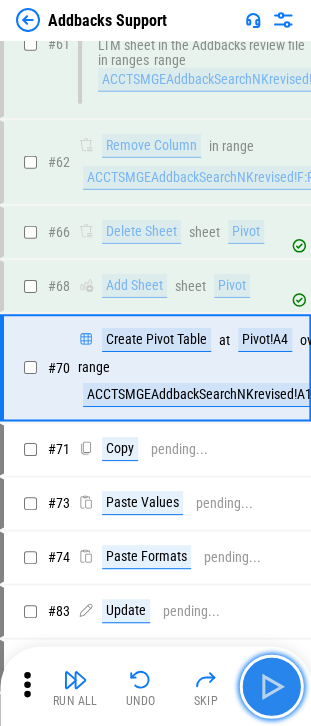 click at bounding box center [271, 686] 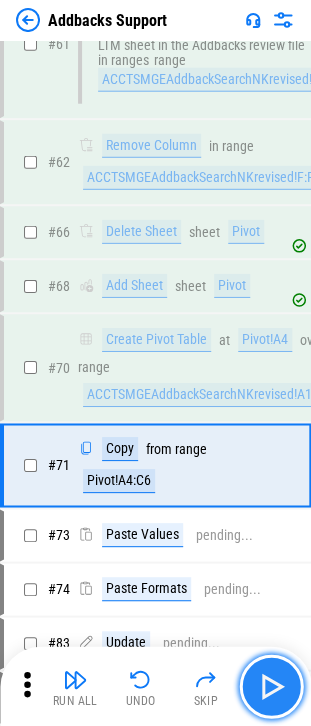 click at bounding box center [271, 686] 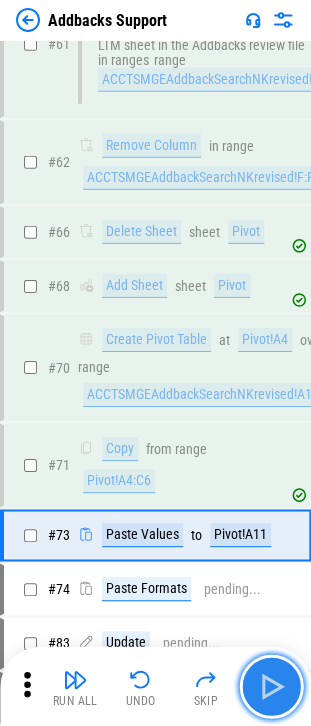 click at bounding box center (271, 686) 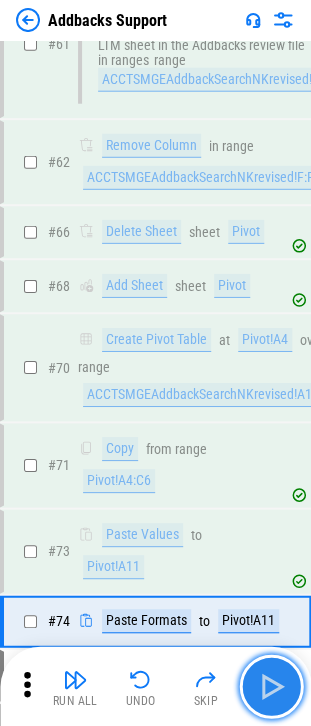 click at bounding box center (271, 686) 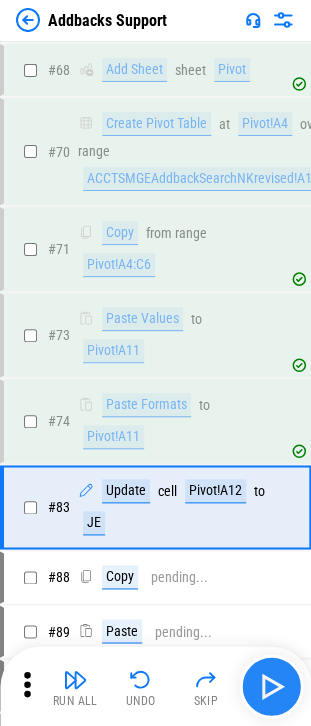 scroll, scrollTop: 907, scrollLeft: 0, axis: vertical 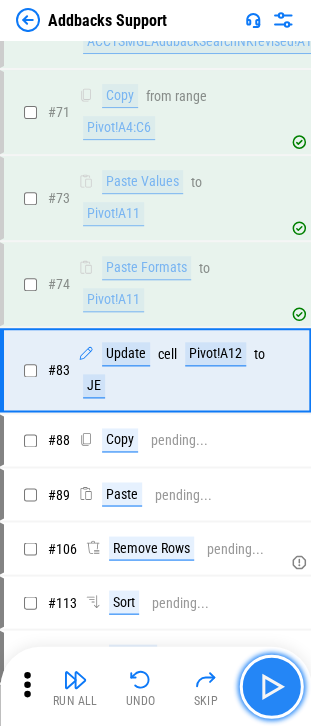 click at bounding box center (271, 686) 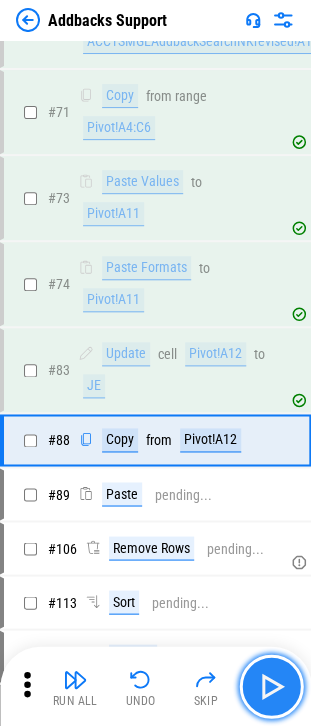 click at bounding box center (271, 686) 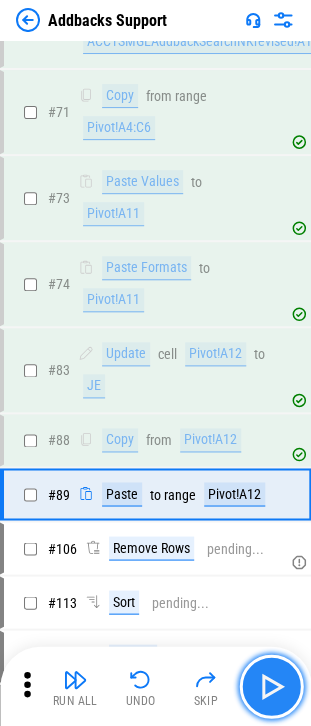 click at bounding box center [271, 686] 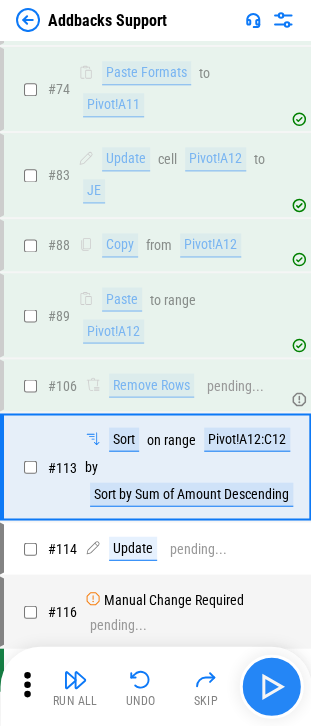 scroll, scrollTop: 1126, scrollLeft: 0, axis: vertical 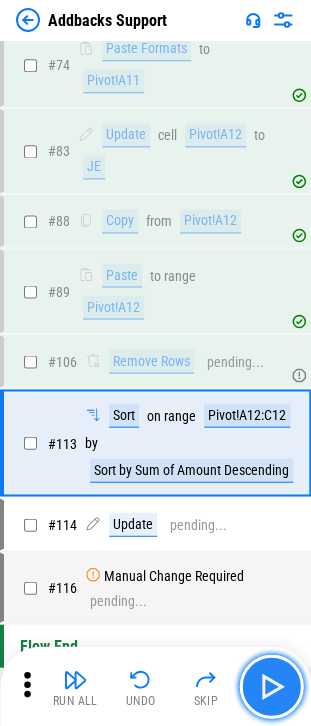 click at bounding box center [271, 686] 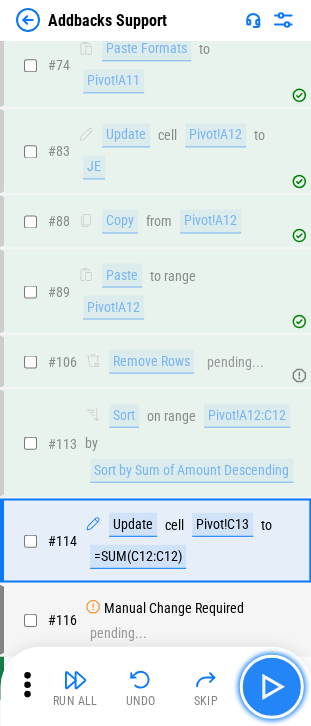 click at bounding box center (271, 686) 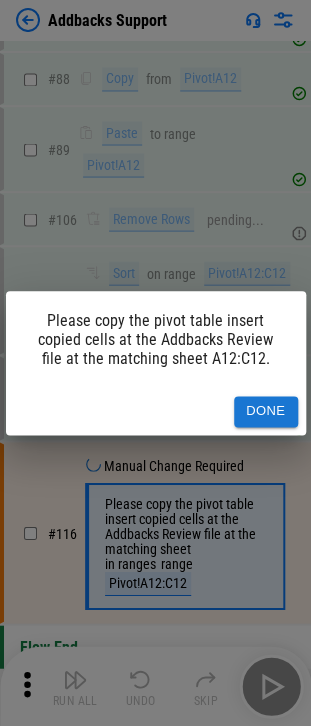 scroll, scrollTop: 1268, scrollLeft: 0, axis: vertical 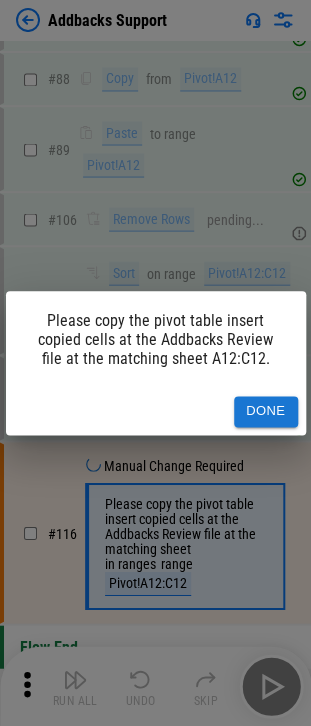 click on "Done" at bounding box center [266, 411] 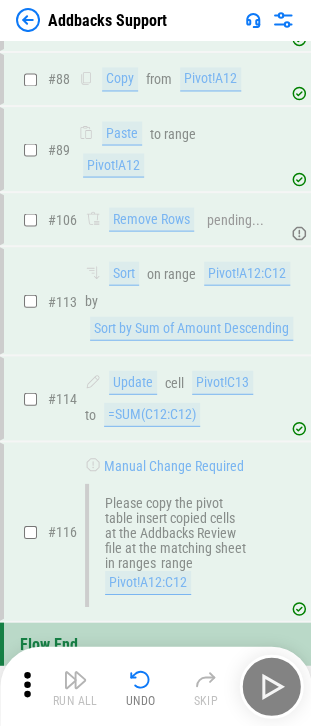 scroll, scrollTop: 1265, scrollLeft: 0, axis: vertical 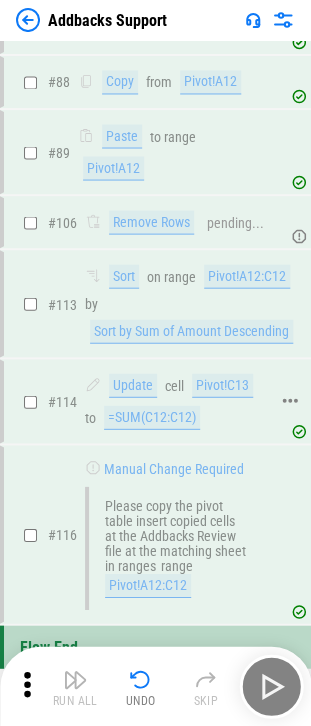 click on "Update cell Pivot!C13 to =SUM(C12:C12)" at bounding box center (177, 401) 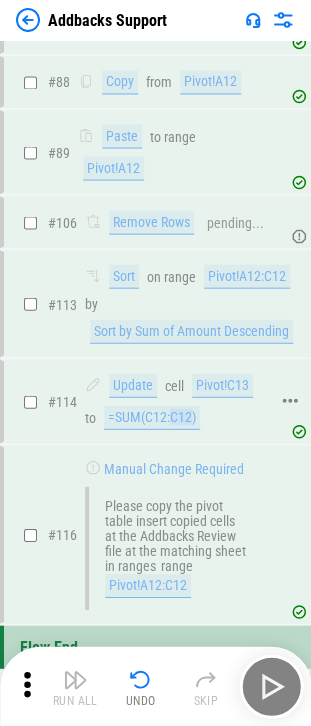 click on "=SUM(C12:C12)" at bounding box center (152, 417) 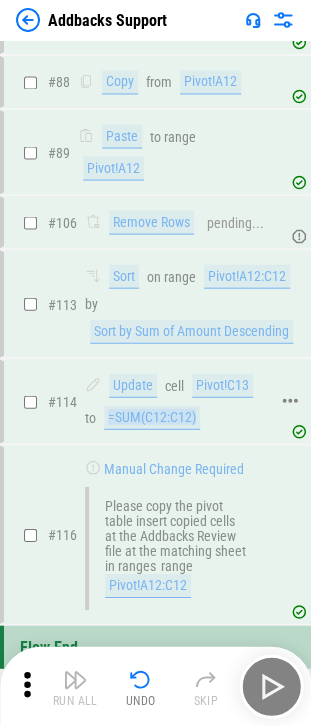 click on "=SUM(C12:C12)" at bounding box center [152, 417] 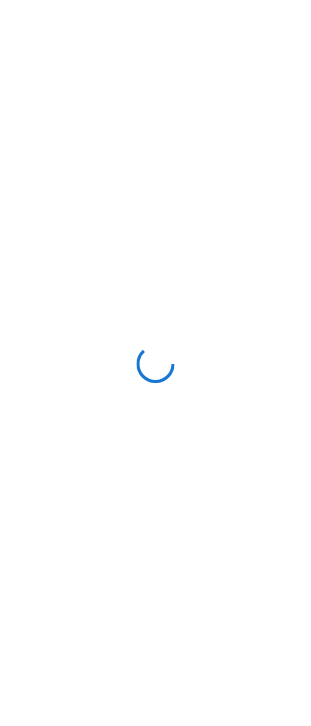 scroll, scrollTop: 0, scrollLeft: 0, axis: both 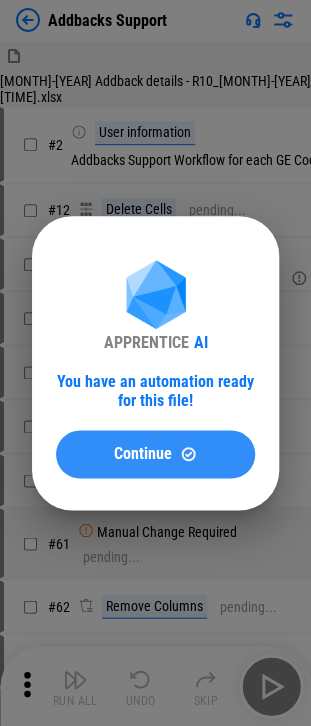 click on "Continue" at bounding box center [143, 454] 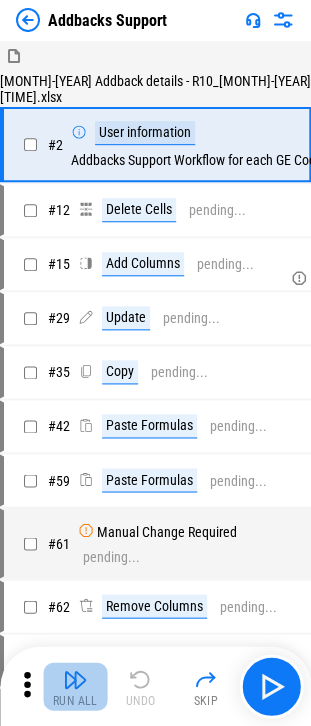 click on "Run All" at bounding box center (75, 686) 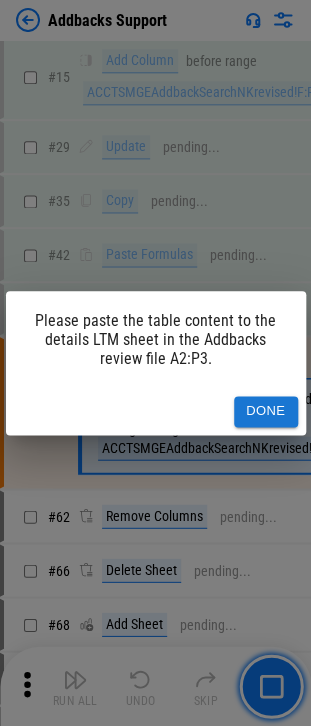 scroll, scrollTop: 234, scrollLeft: 0, axis: vertical 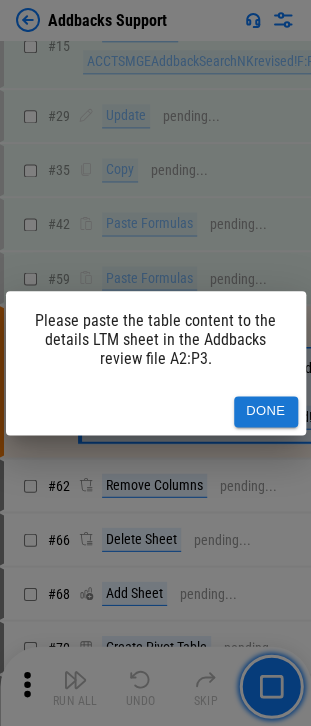 click on "Done" at bounding box center (266, 411) 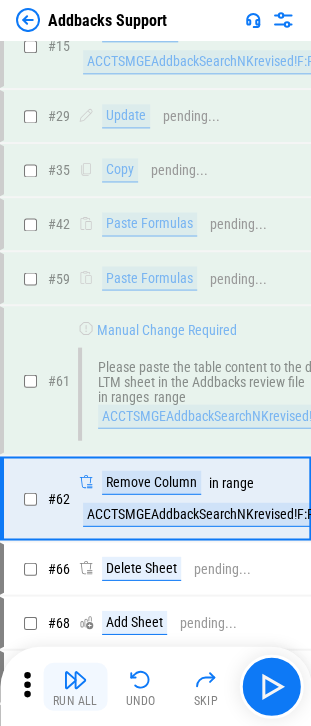 click at bounding box center [75, 679] 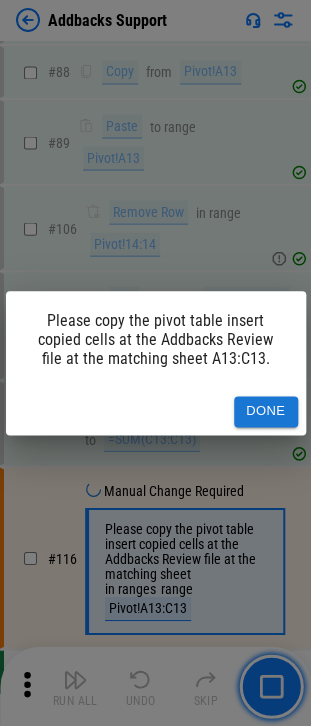 scroll, scrollTop: 1300, scrollLeft: 0, axis: vertical 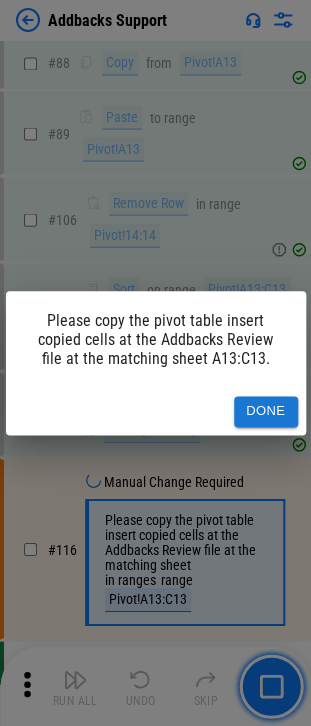 click on "Done" at bounding box center [266, 411] 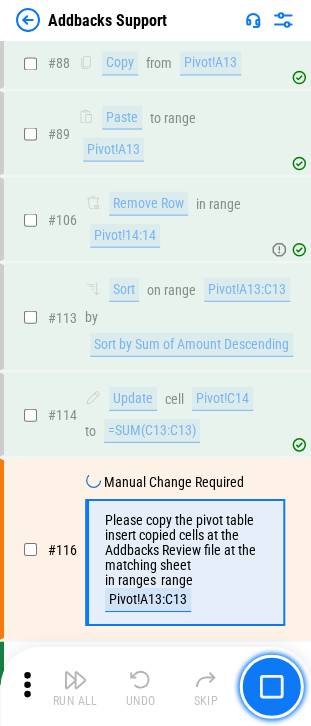 scroll, scrollTop: 1297, scrollLeft: 0, axis: vertical 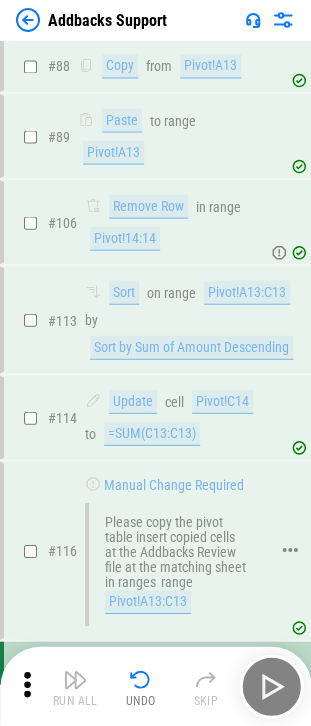 click on "Pivot!A13:C13" at bounding box center (148, 601) 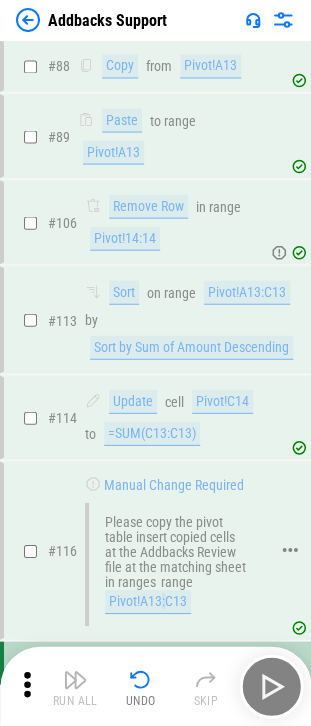 click on "Pivot!A13:C13" at bounding box center (148, 601) 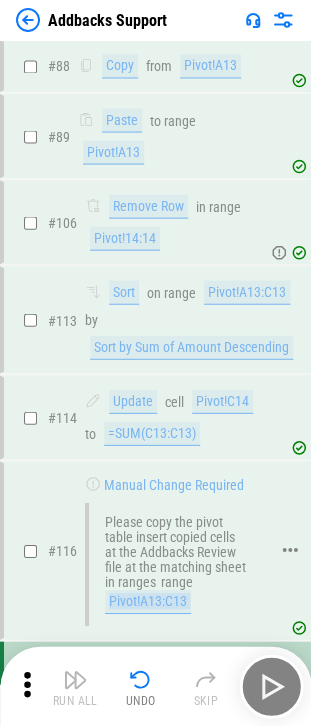 click on "Pivot!A13:C13" at bounding box center (148, 601) 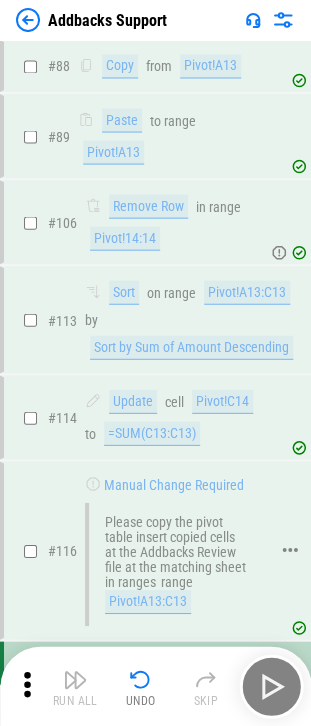 click on "Please copy the pivot table insert copied cells at the Addbacks Review file at the matching sheet" at bounding box center [176, 544] 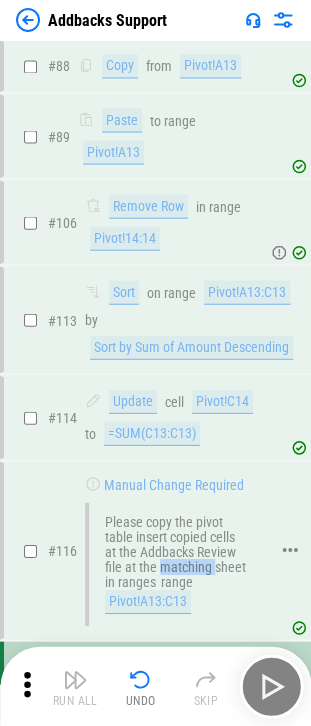 click on "Please copy the pivot table insert copied cells at the Addbacks Review file at the matching sheet" at bounding box center (176, 544) 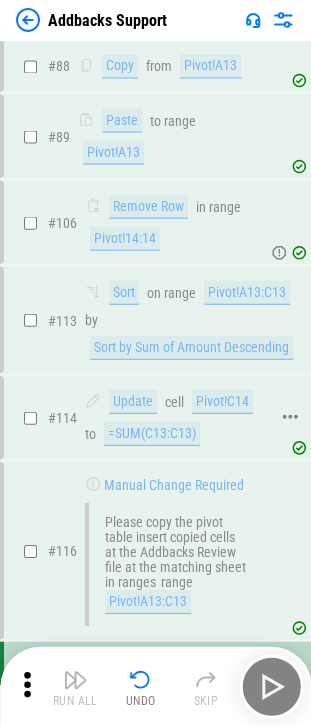 click on "# 114 Update cell Pivot!C14 to =SUM(C13:C13)" at bounding box center (146, 417) 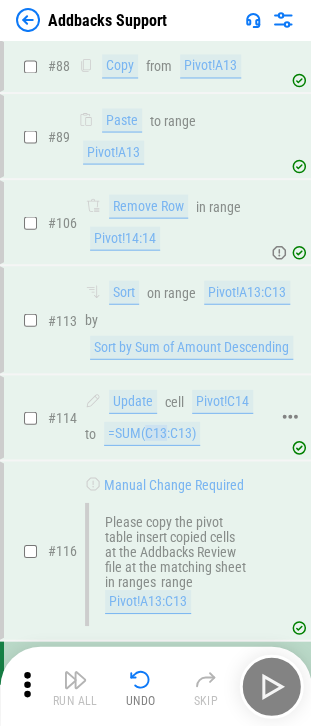 click on "=SUM(C13:C13)" at bounding box center (152, 433) 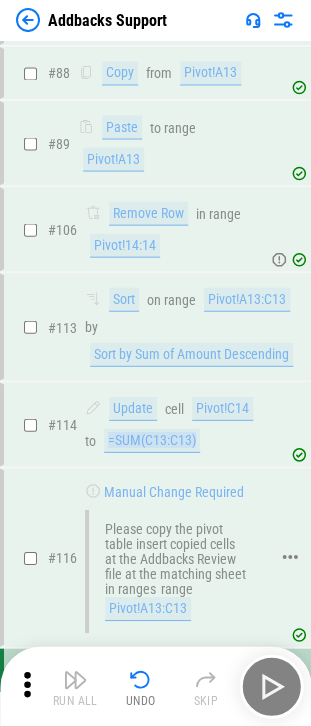 scroll, scrollTop: 1297, scrollLeft: 0, axis: vertical 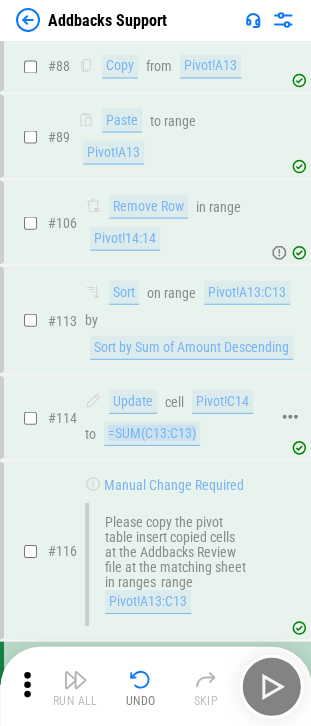 click on "=SUM(C13:C13)" at bounding box center (152, 433) 